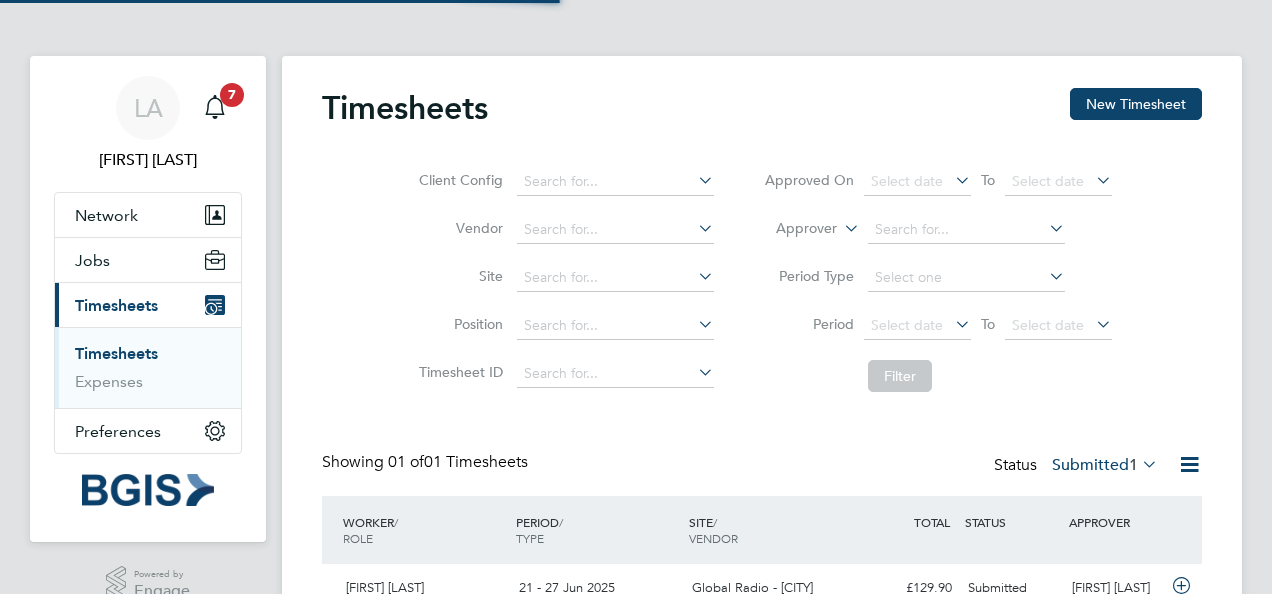 scroll, scrollTop: 0, scrollLeft: 0, axis: both 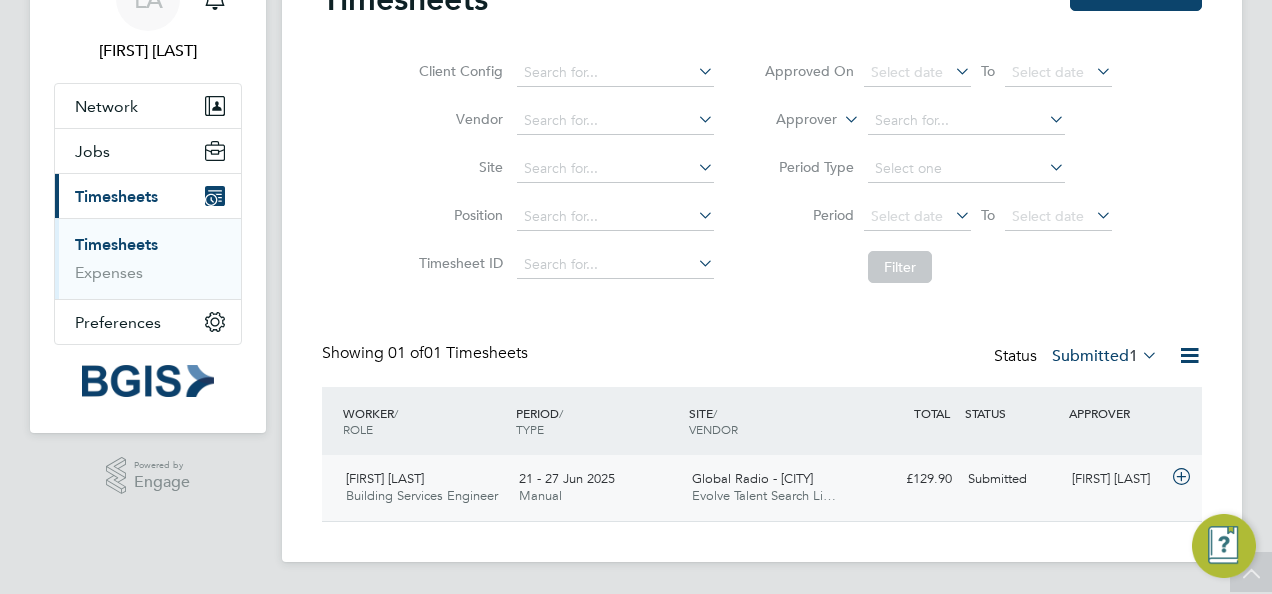 click on "21 - 27 Jun 2025" 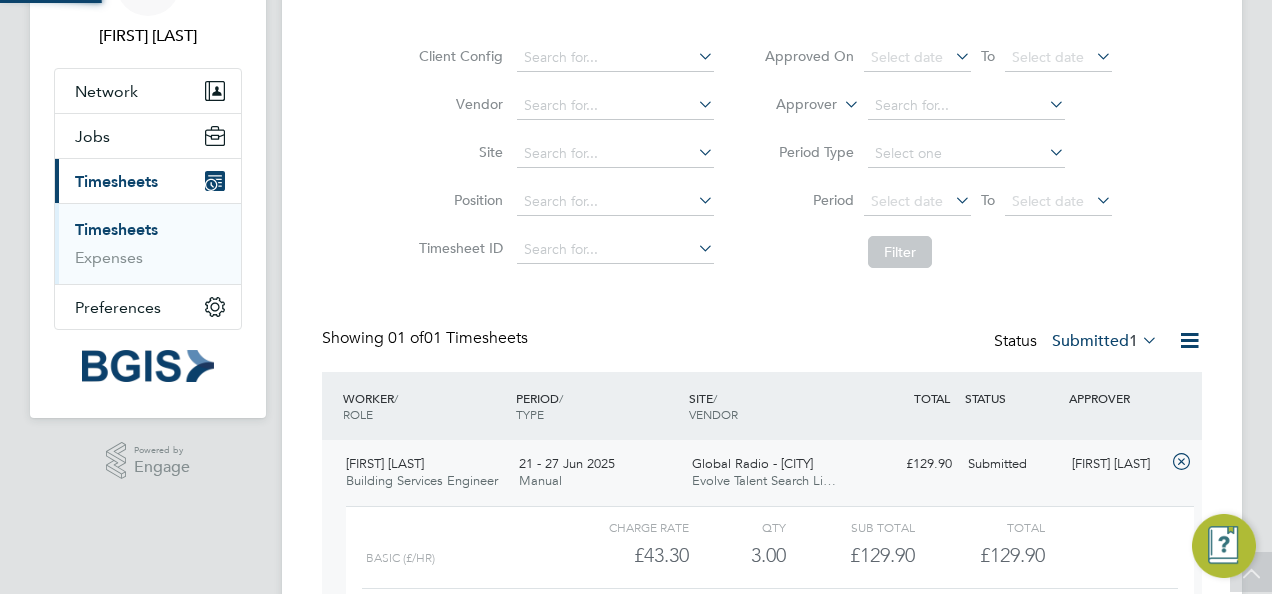 scroll, scrollTop: 10, scrollLeft: 10, axis: both 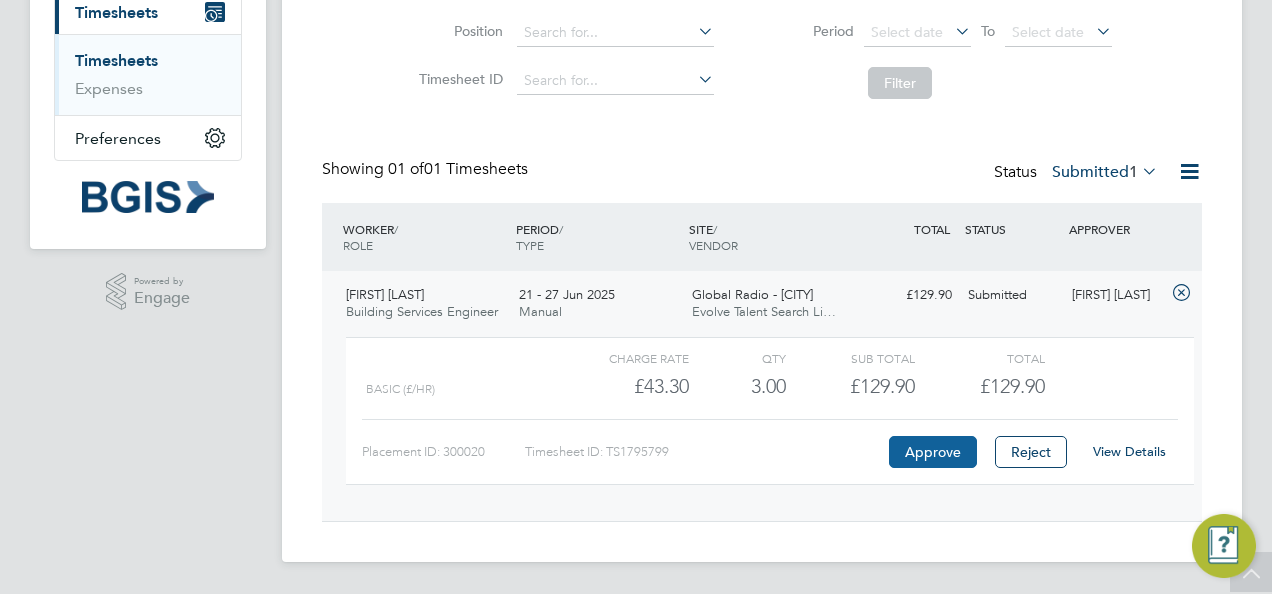 click on "Approve" 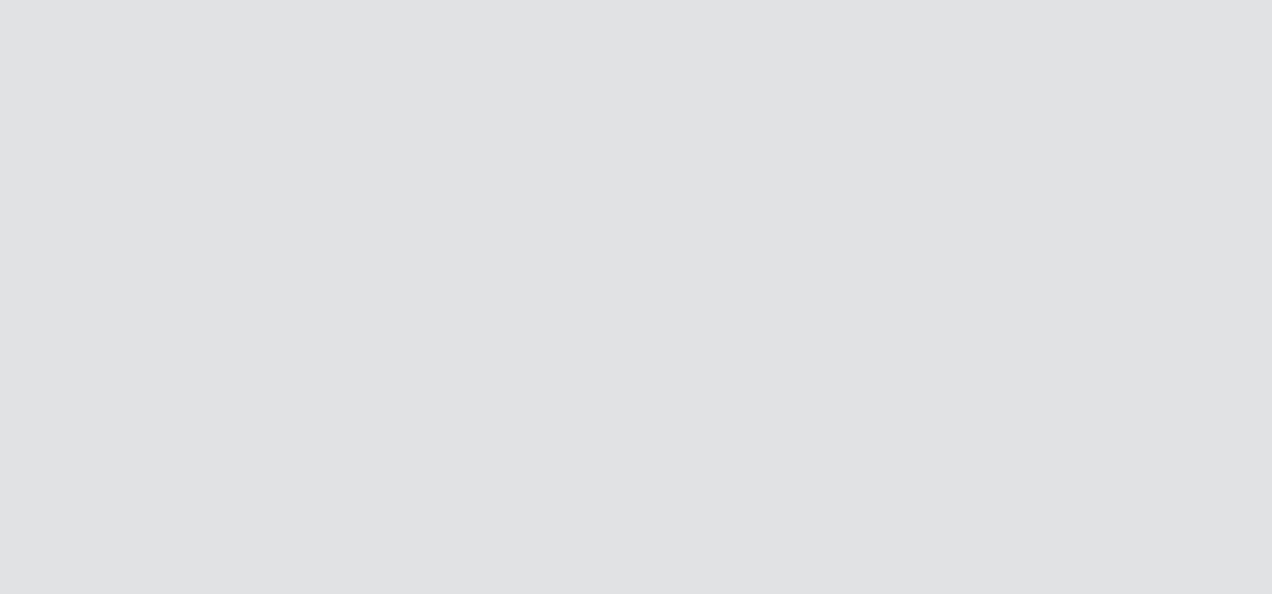 scroll, scrollTop: 0, scrollLeft: 0, axis: both 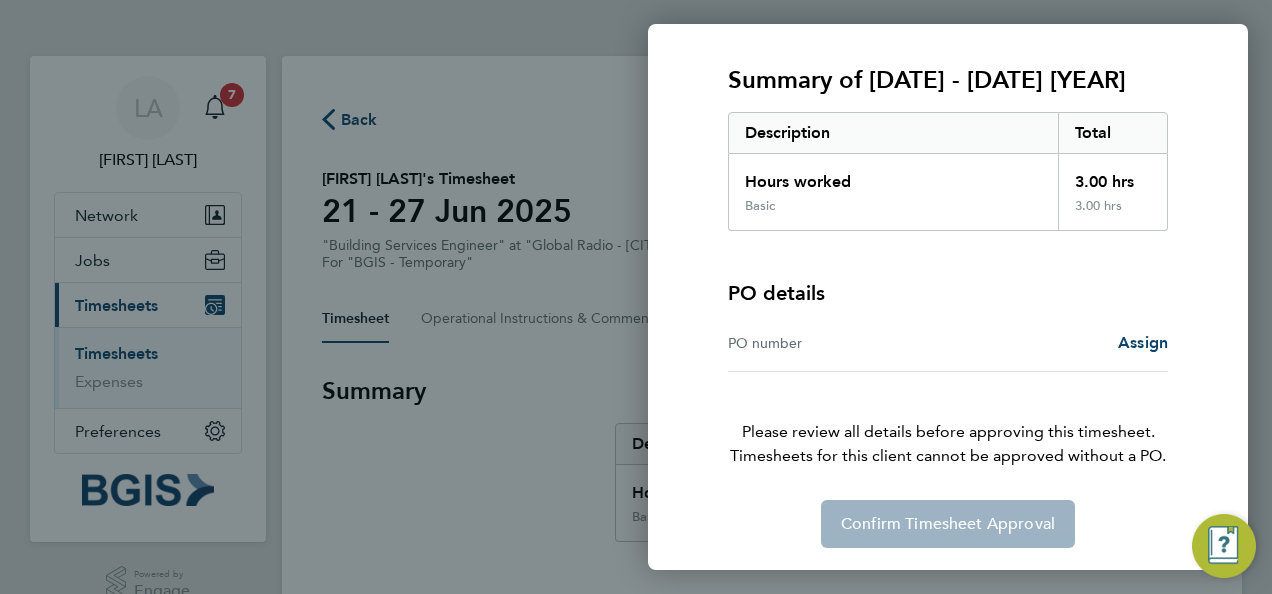 click on "PO number" at bounding box center (838, 343) 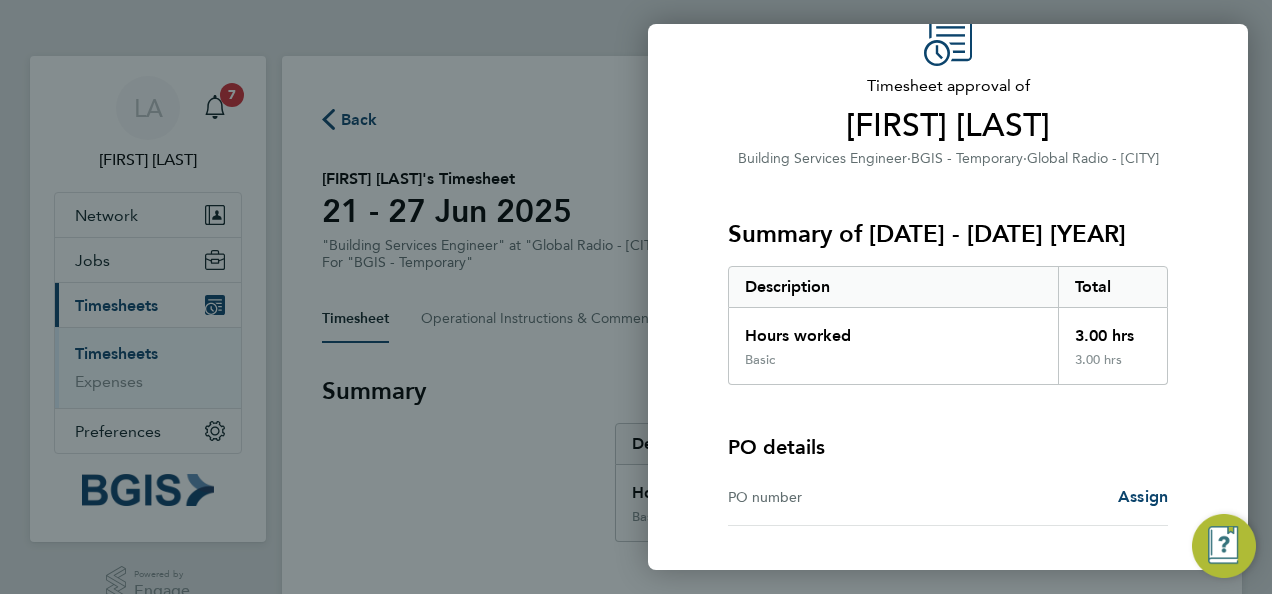 scroll, scrollTop: 200, scrollLeft: 0, axis: vertical 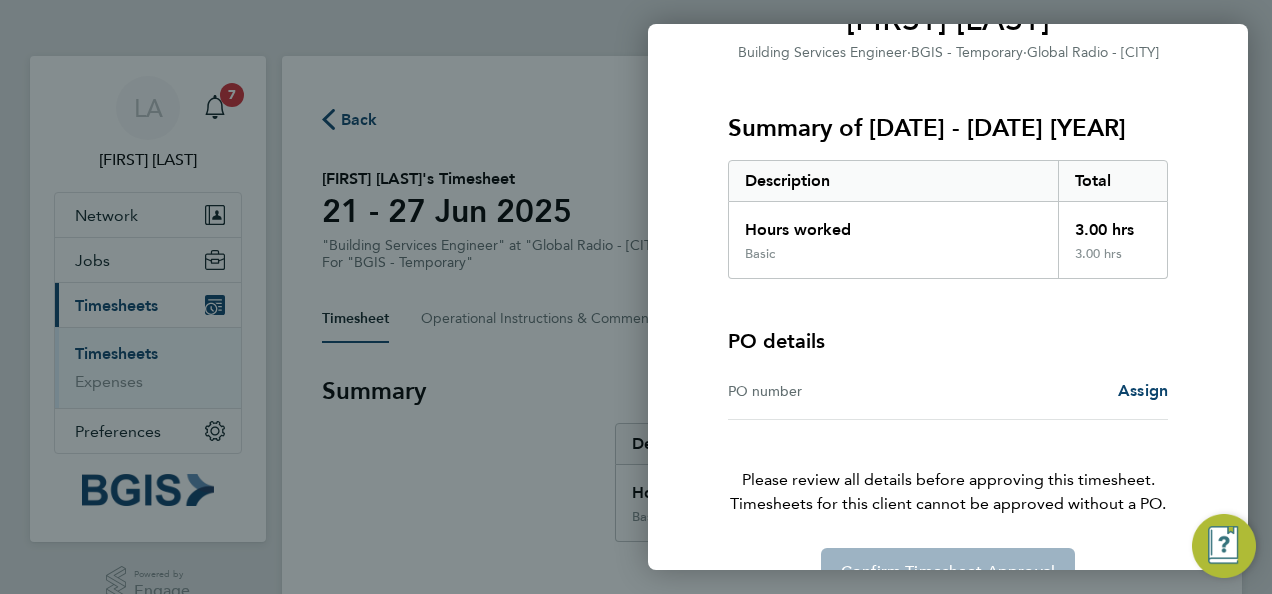 click on "PO details" 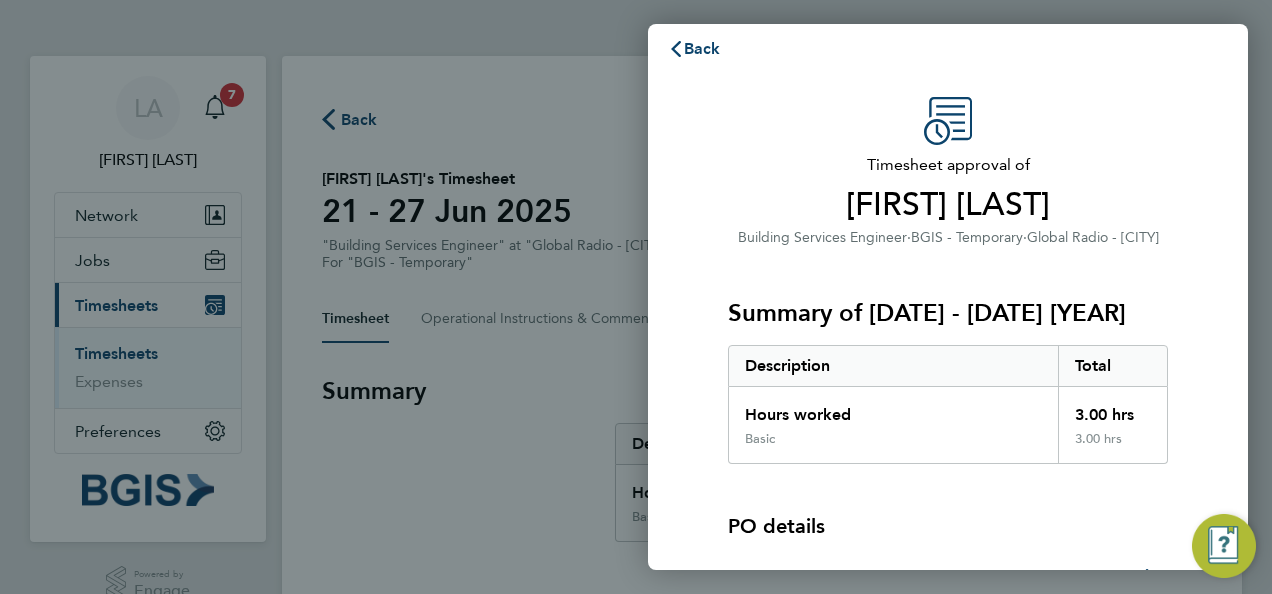 scroll, scrollTop: 0, scrollLeft: 0, axis: both 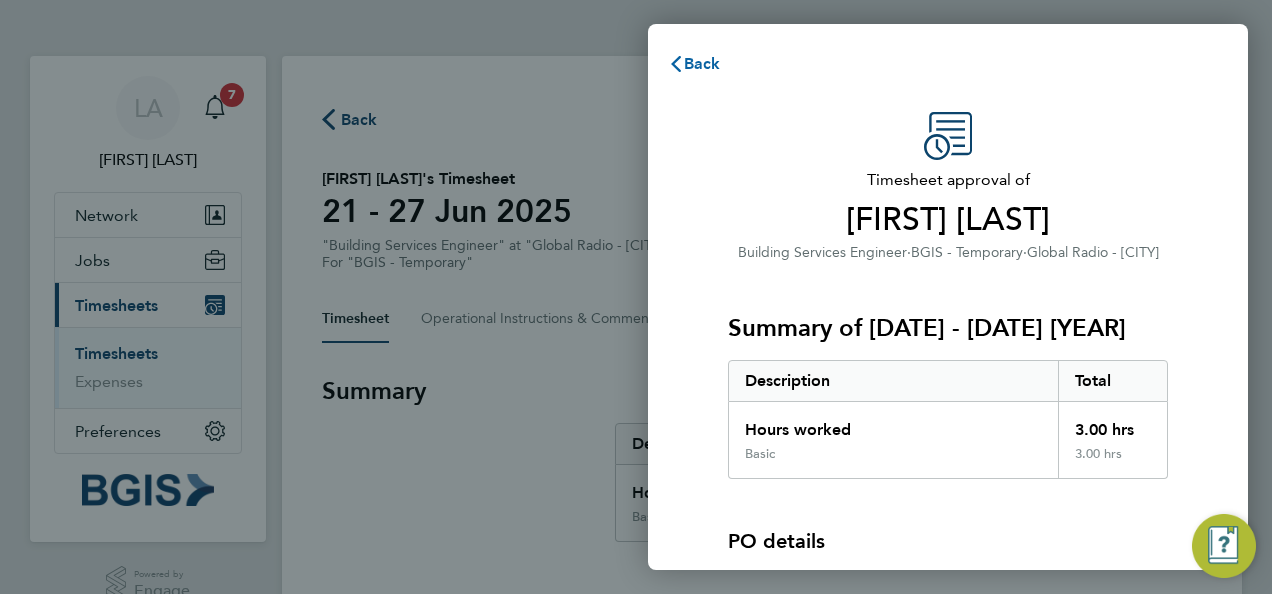 click 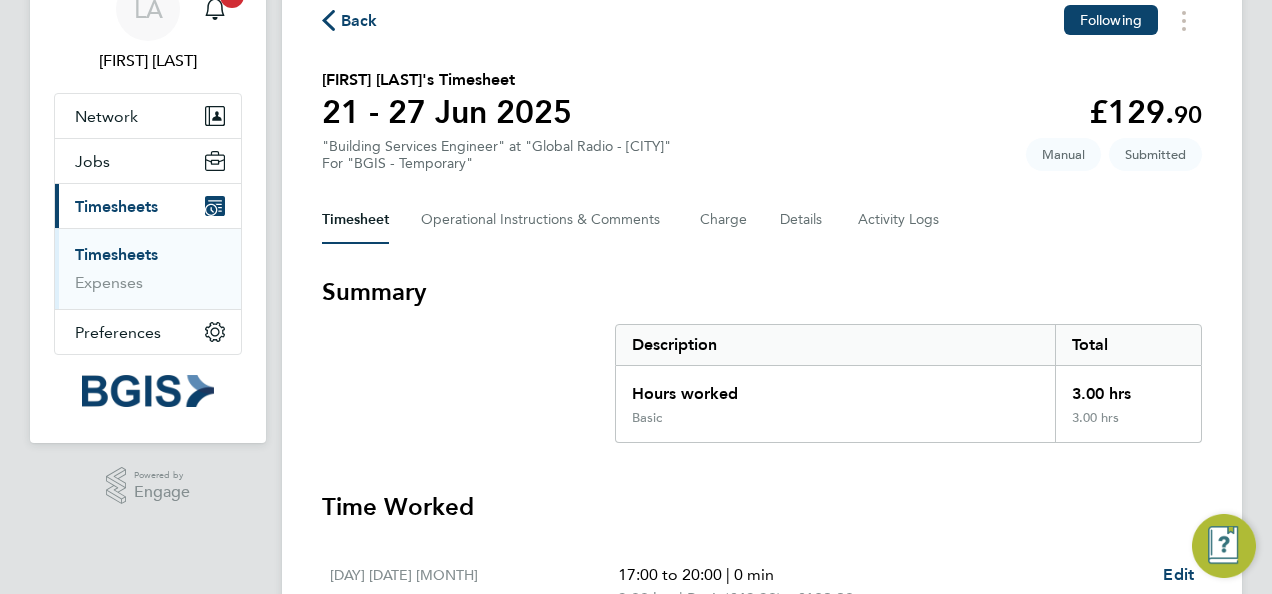 scroll, scrollTop: 0, scrollLeft: 0, axis: both 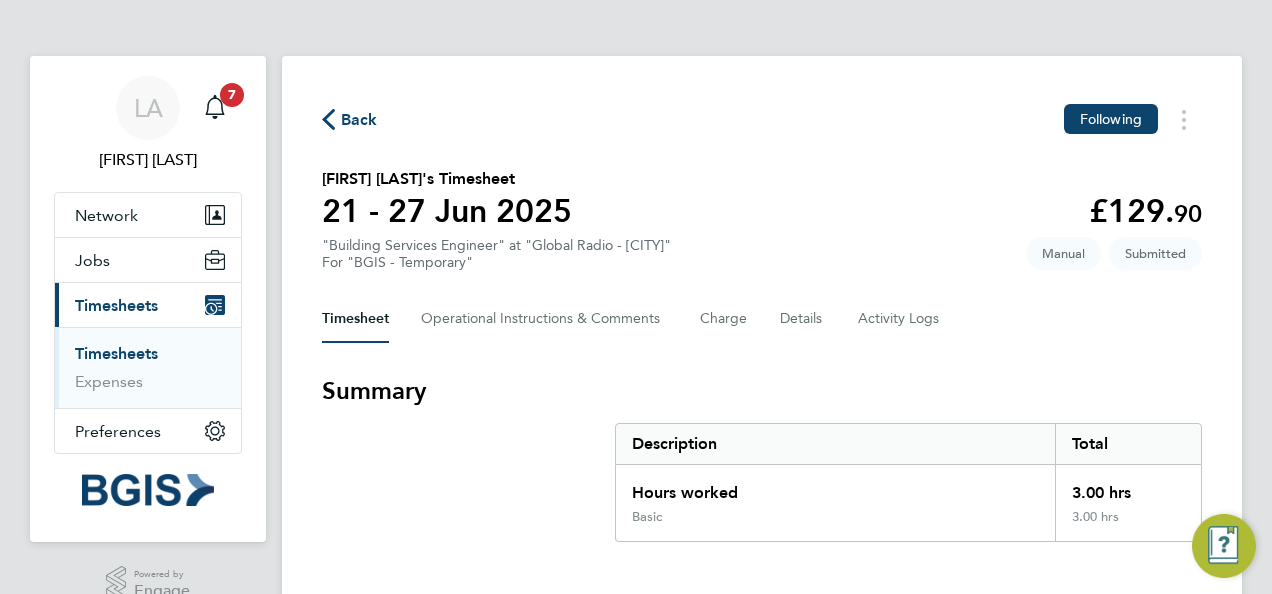click on "Timesheets" at bounding box center (116, 305) 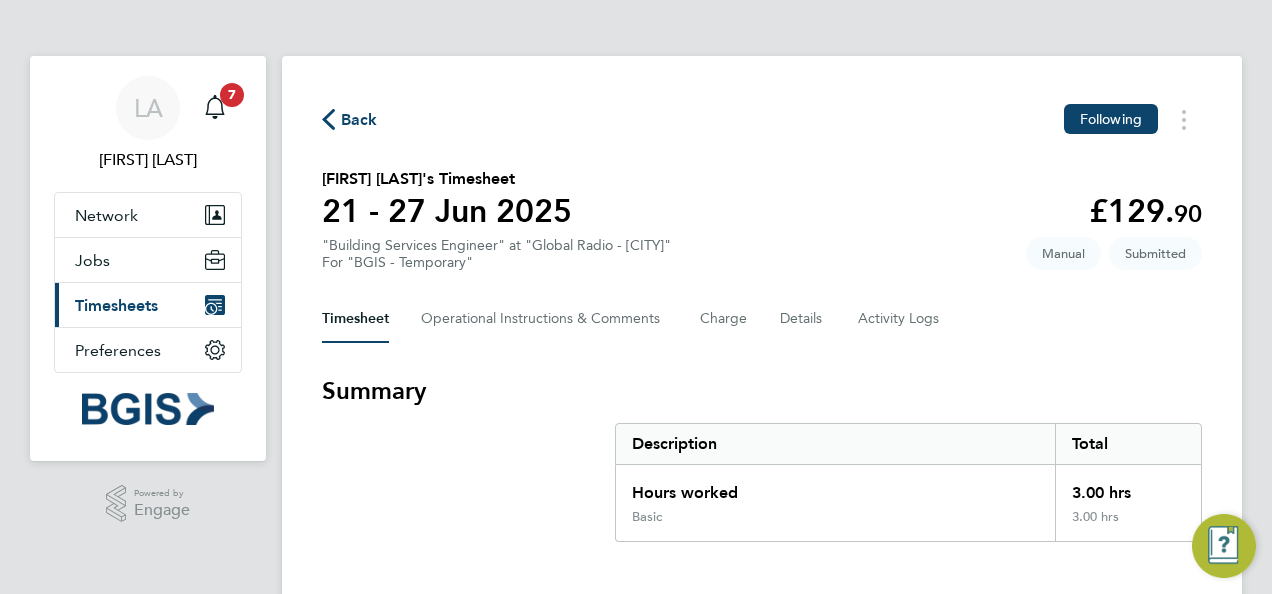 click on "Timesheets" at bounding box center [116, 305] 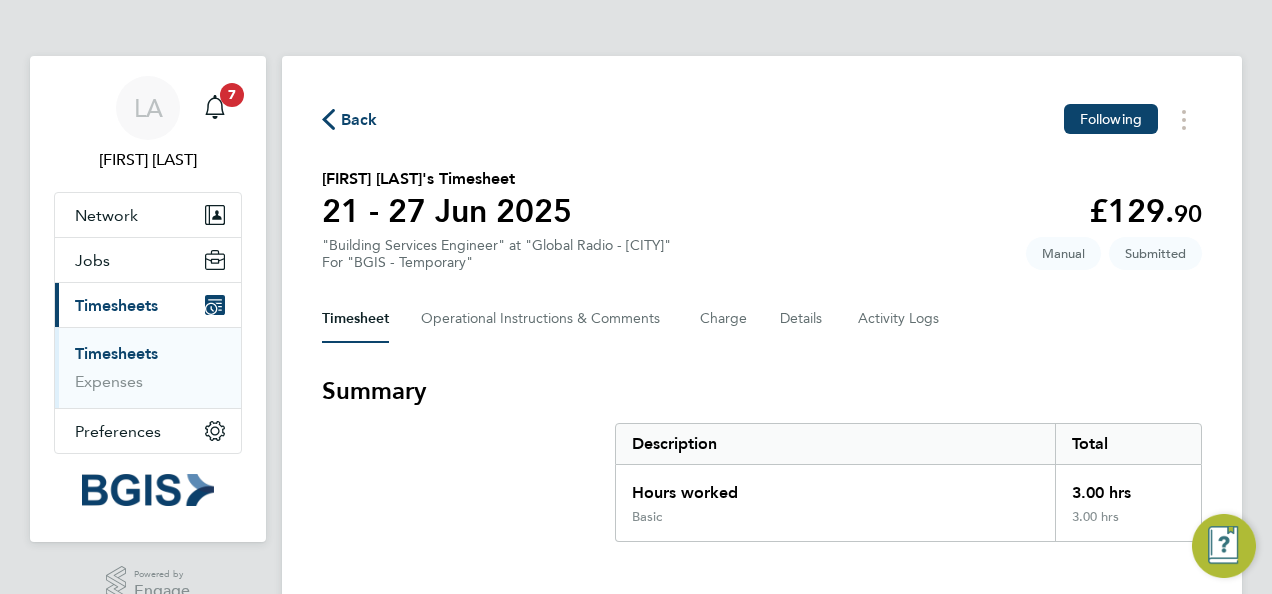 click on "Timesheets" at bounding box center [116, 353] 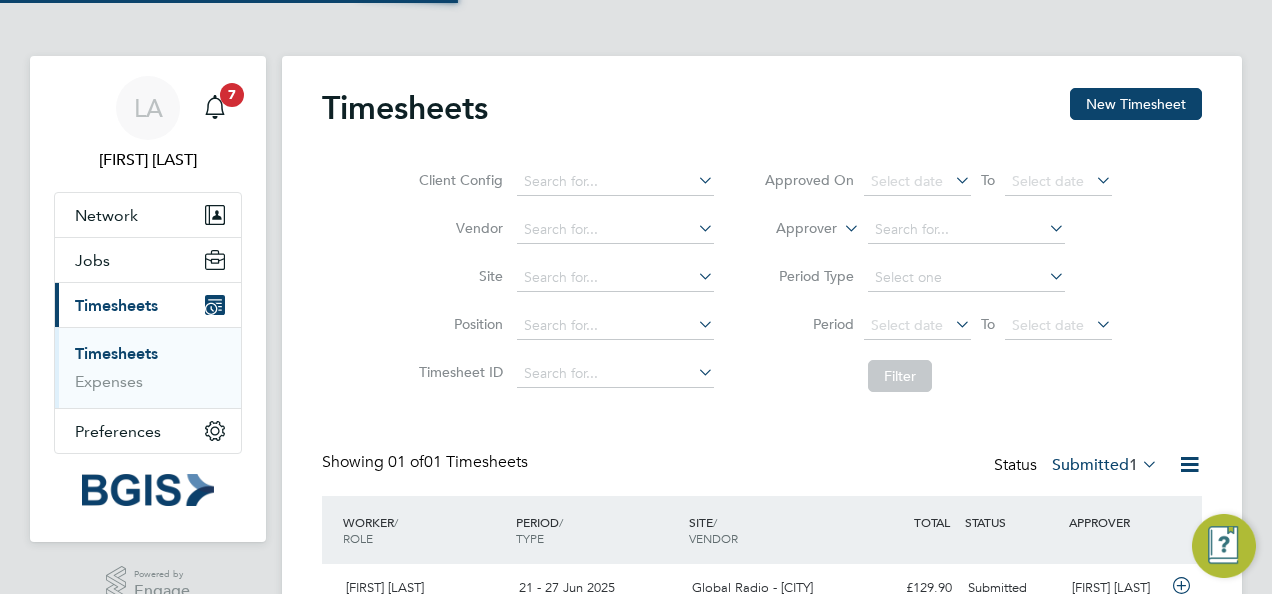 scroll, scrollTop: 10, scrollLeft: 10, axis: both 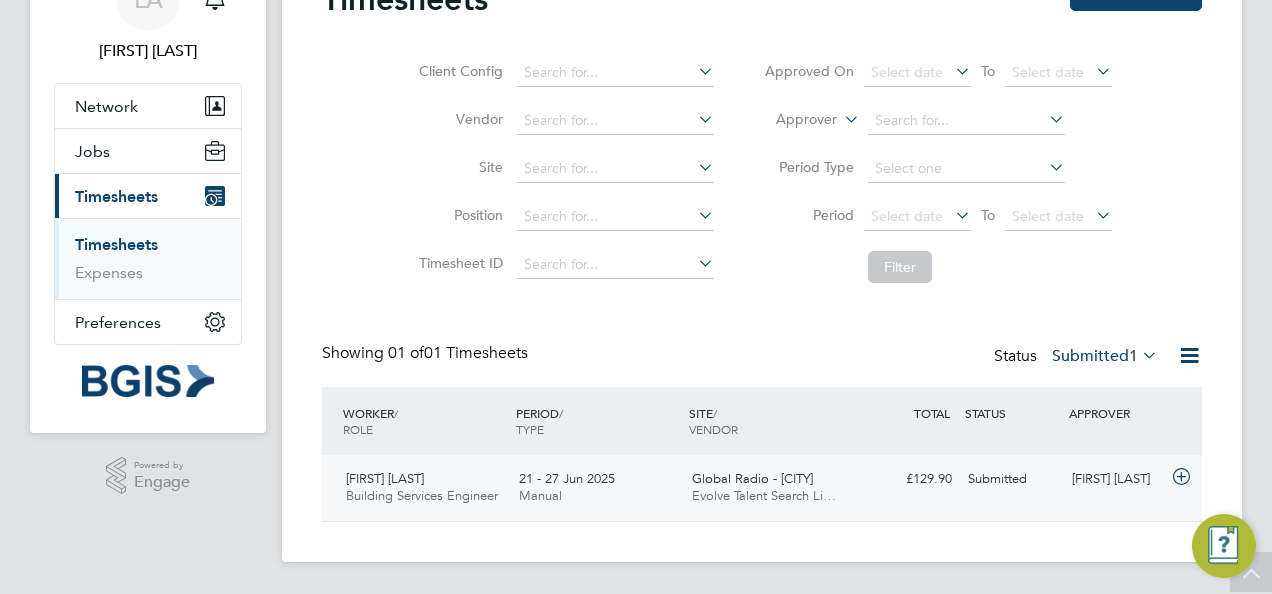 click on "Global Radio - [LOCATION]" 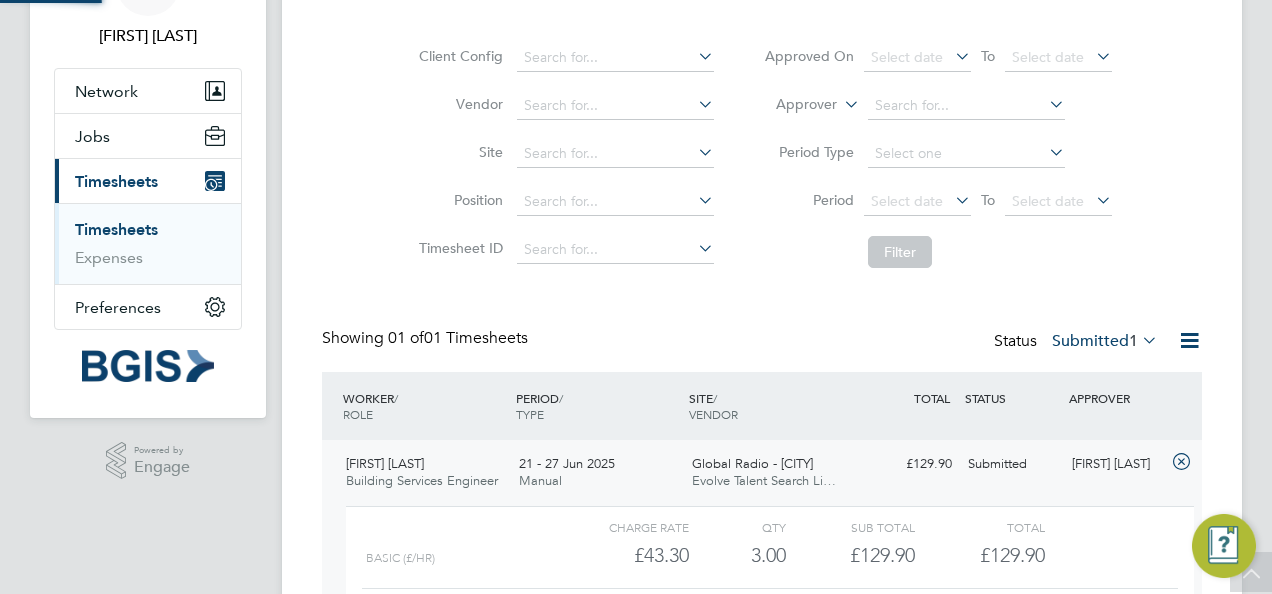 scroll, scrollTop: 10, scrollLeft: 10, axis: both 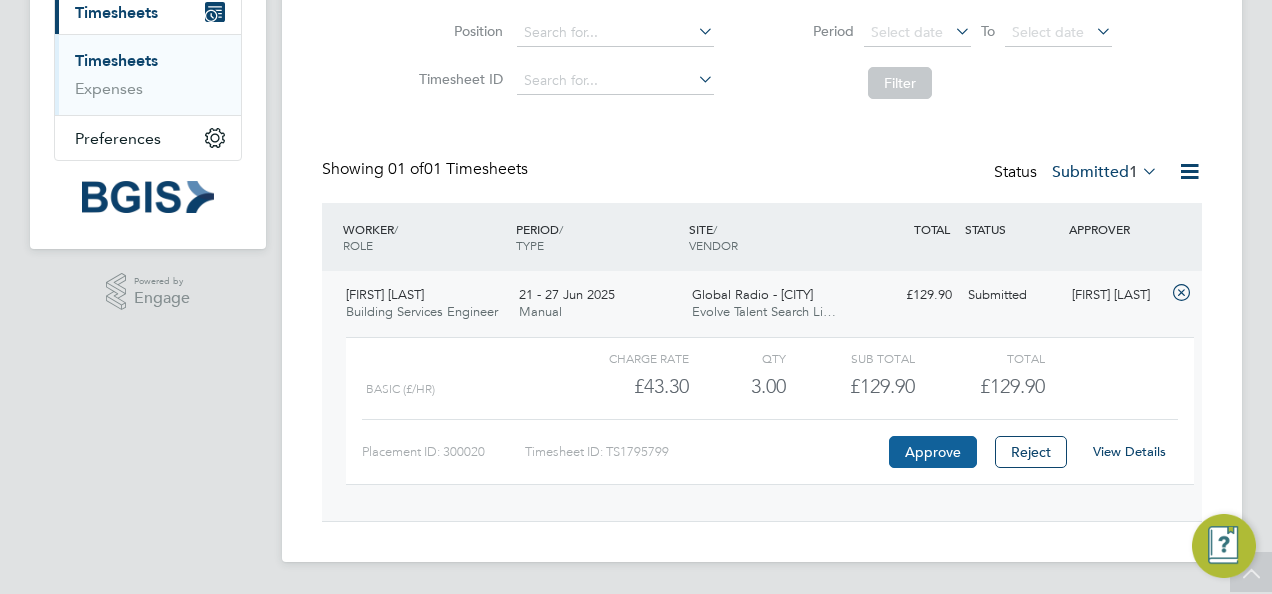 click on "Approve" 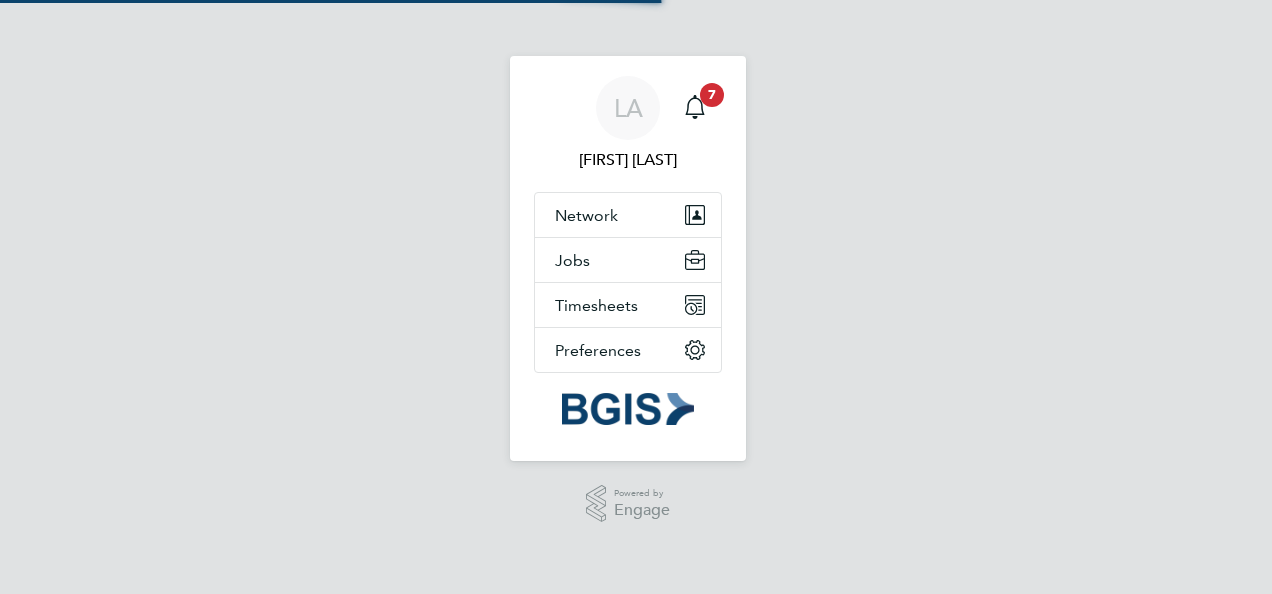 scroll, scrollTop: 0, scrollLeft: 0, axis: both 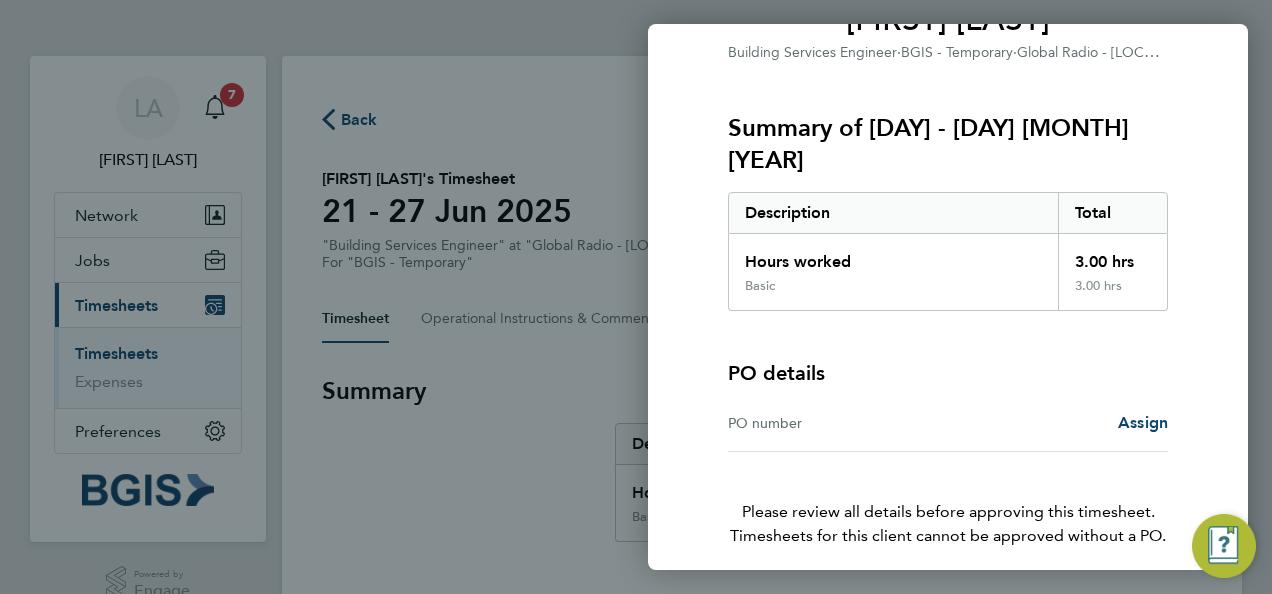 click on "PO number" at bounding box center (838, 423) 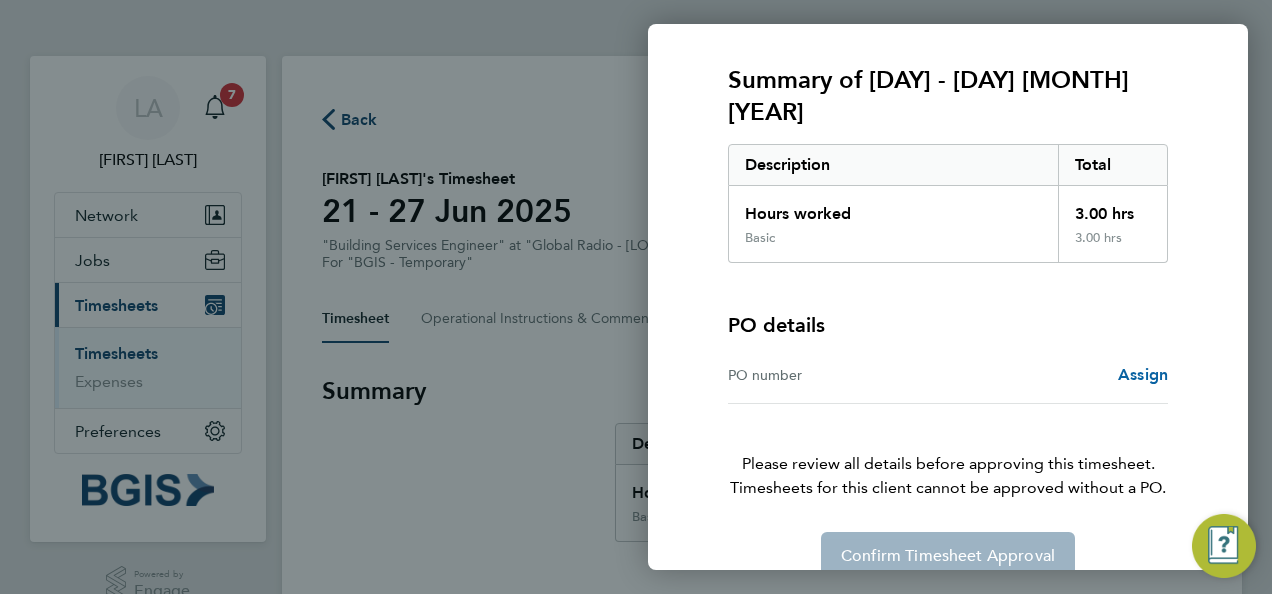 click on "Assign" at bounding box center (1143, 374) 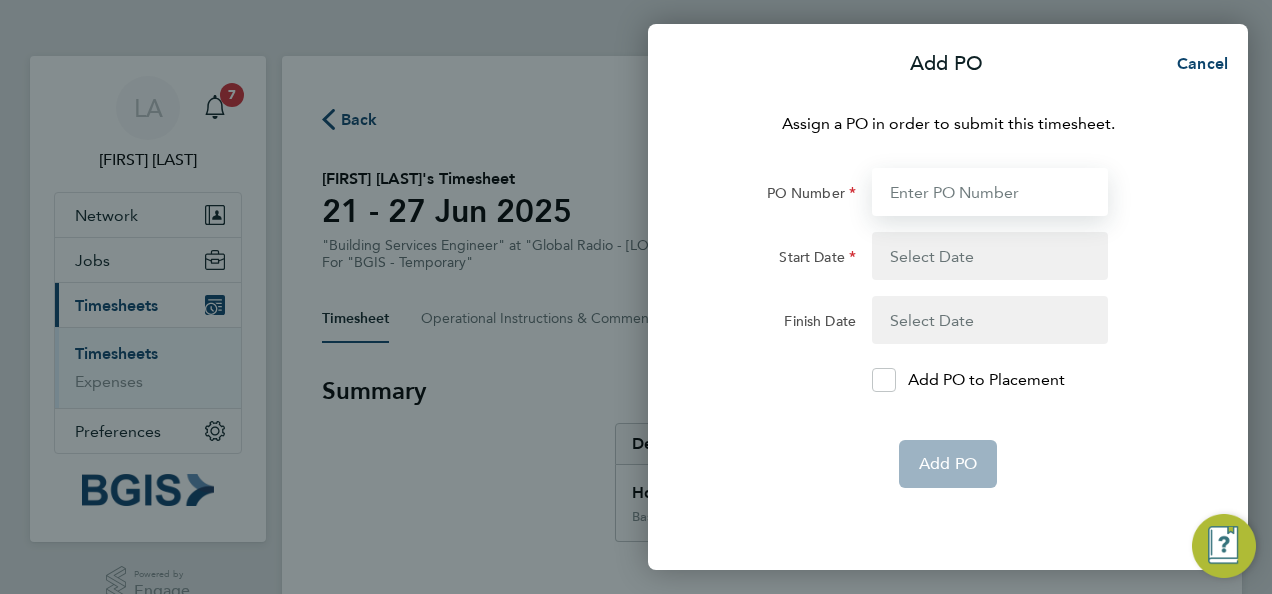 click on "PO Number" at bounding box center [990, 192] 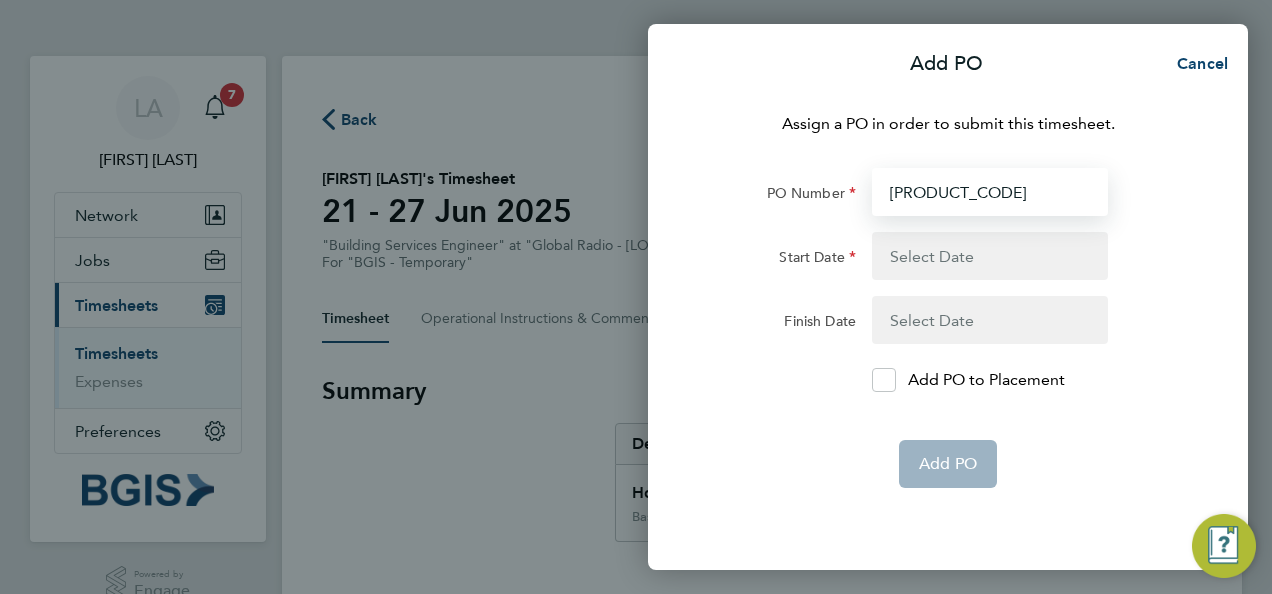 type on "[PRODUCT_CODE]" 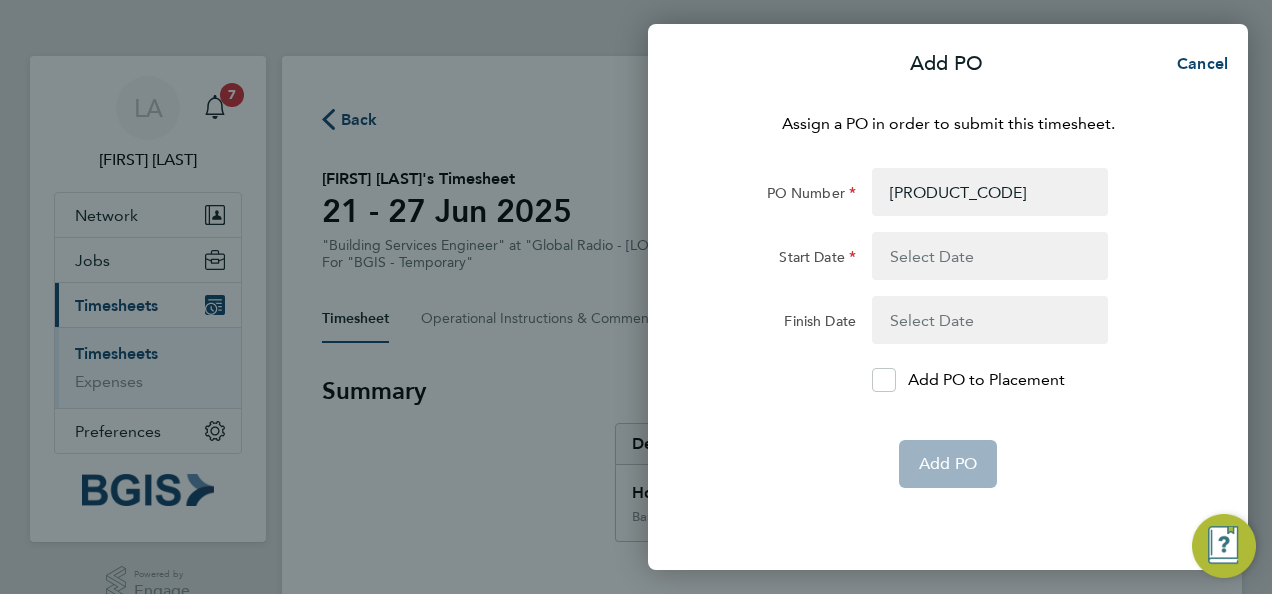 click 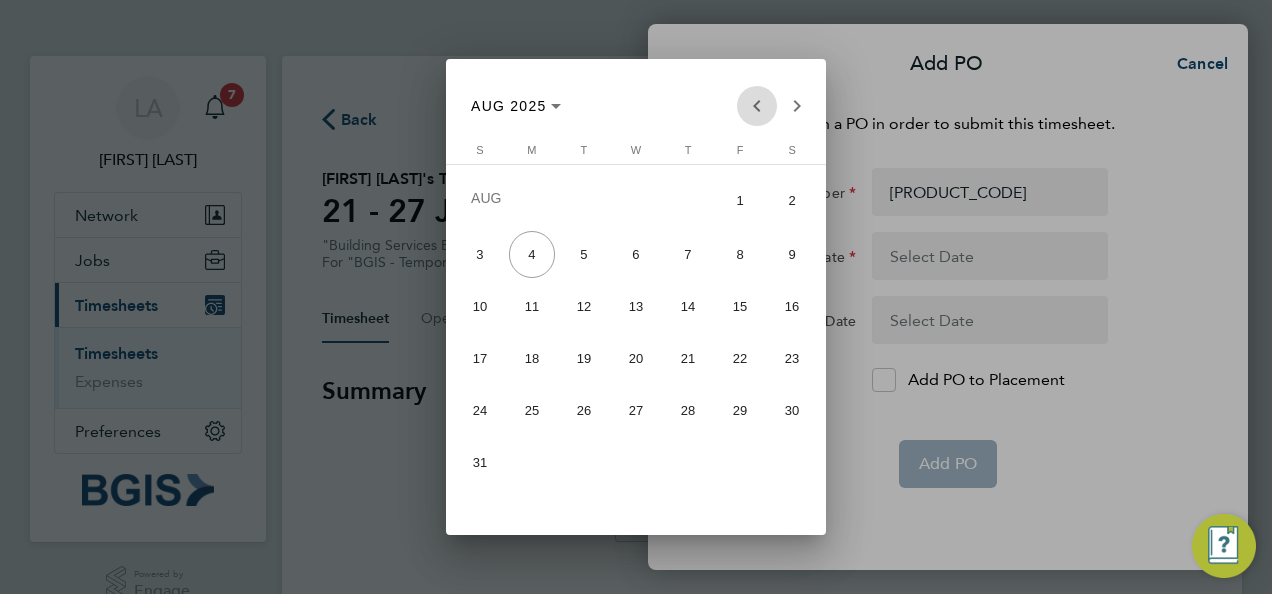 click at bounding box center (757, 106) 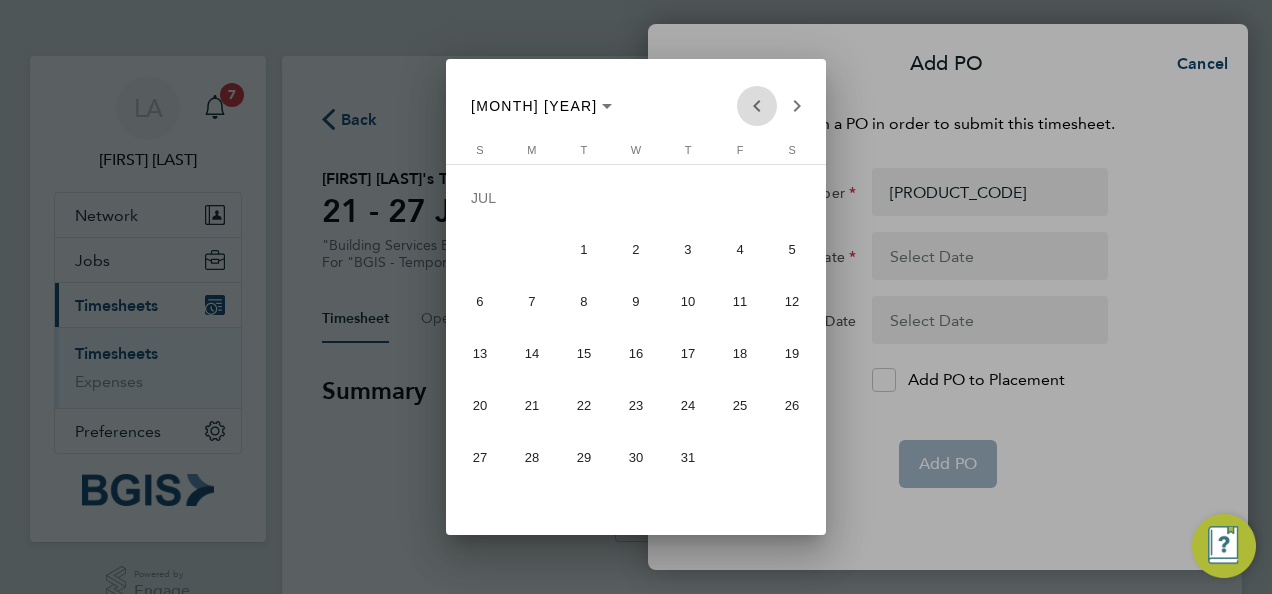 click at bounding box center (757, 106) 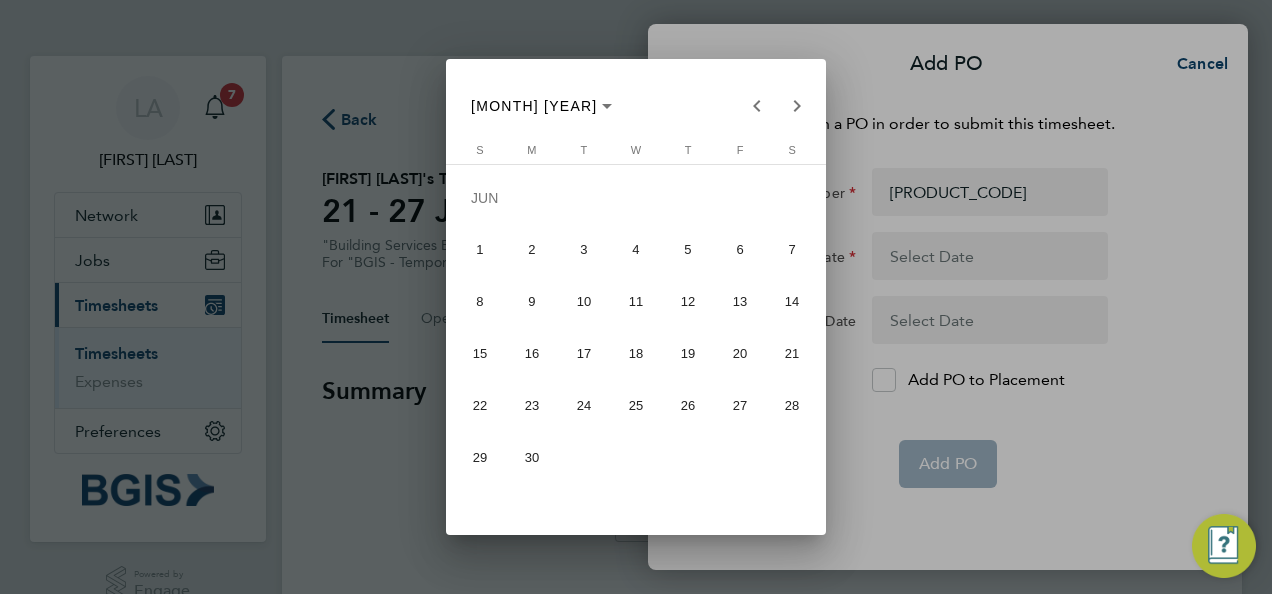 click on "21" at bounding box center (792, 353) 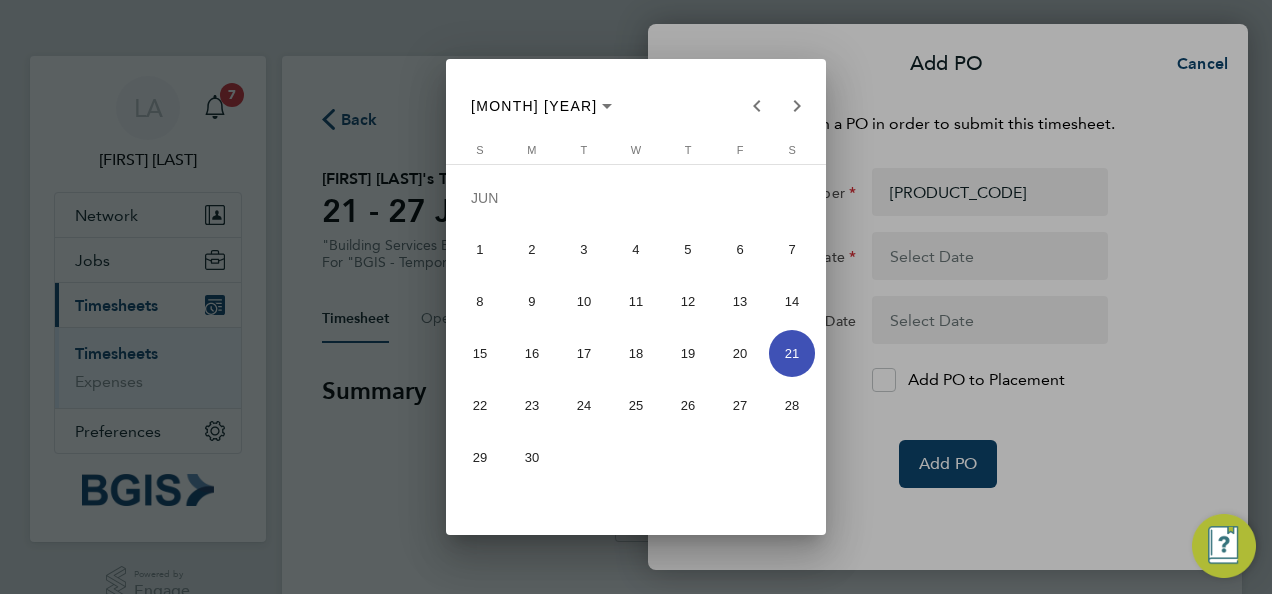 type on "[DAY] [MONTH] [YEAR]" 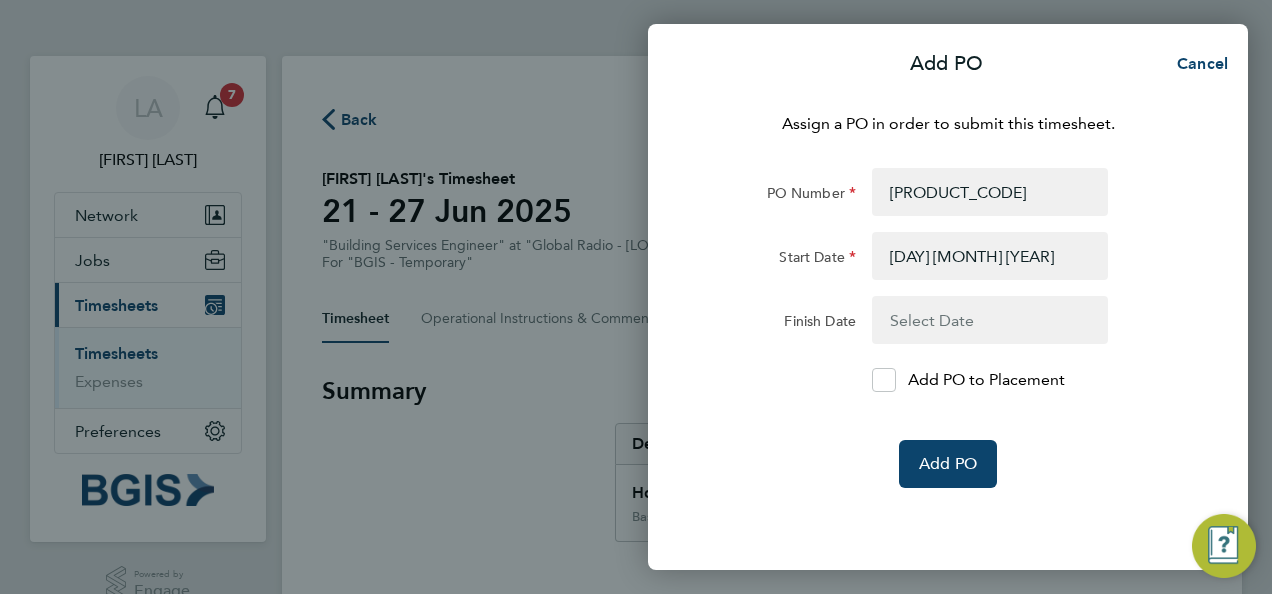 click 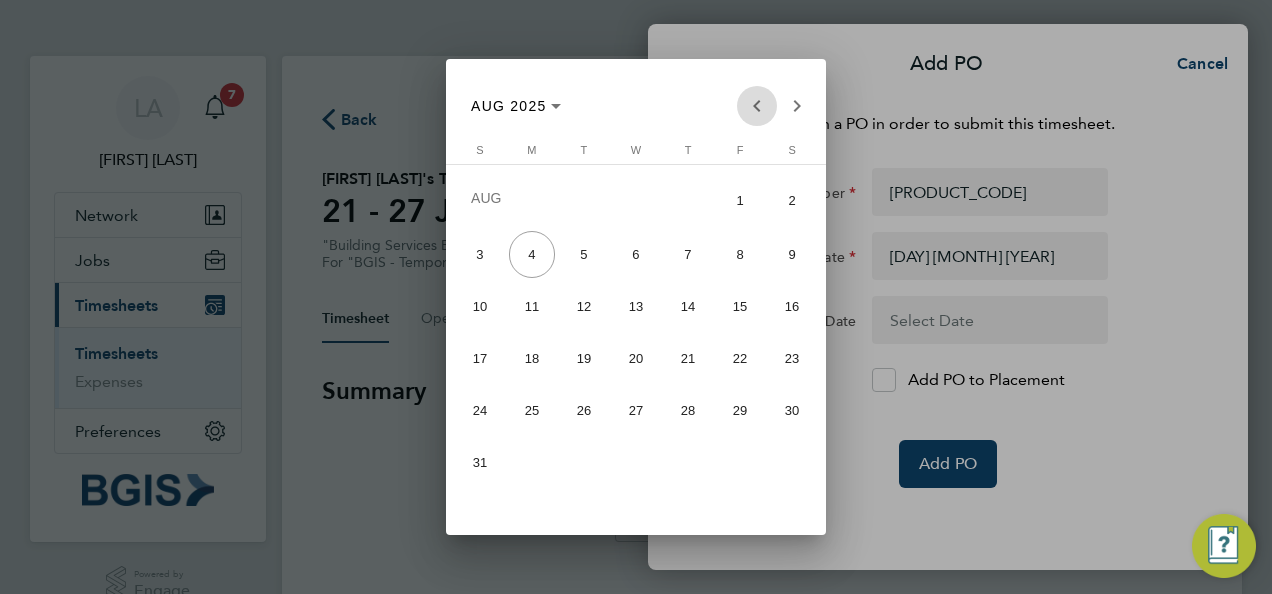 click at bounding box center [757, 106] 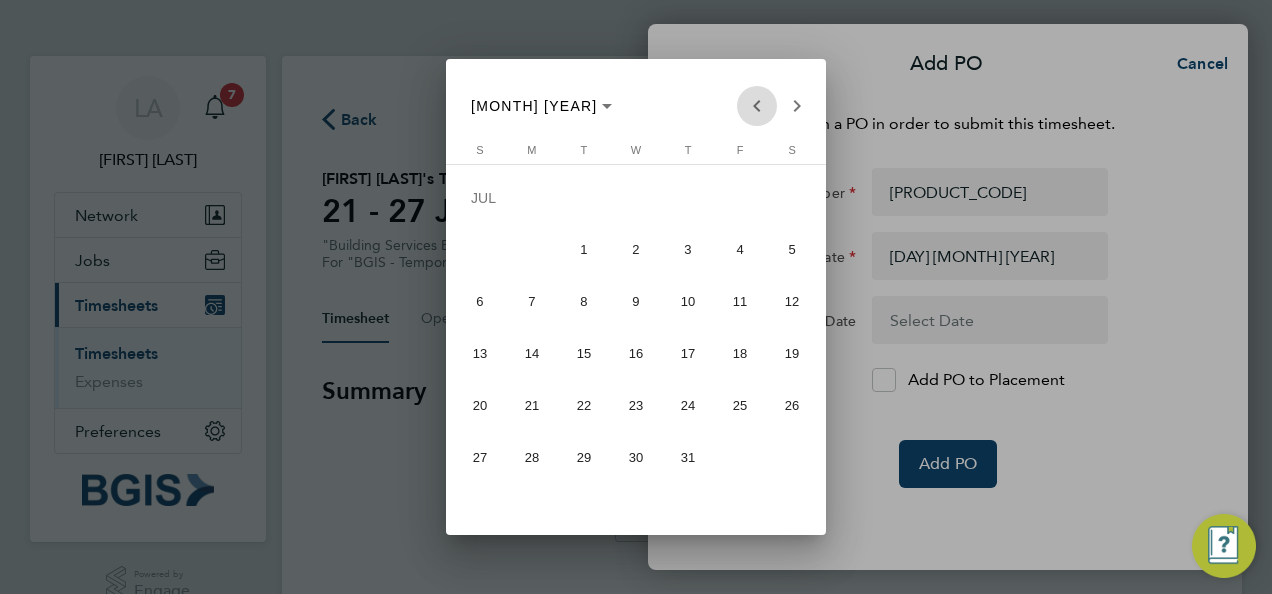 click at bounding box center (757, 106) 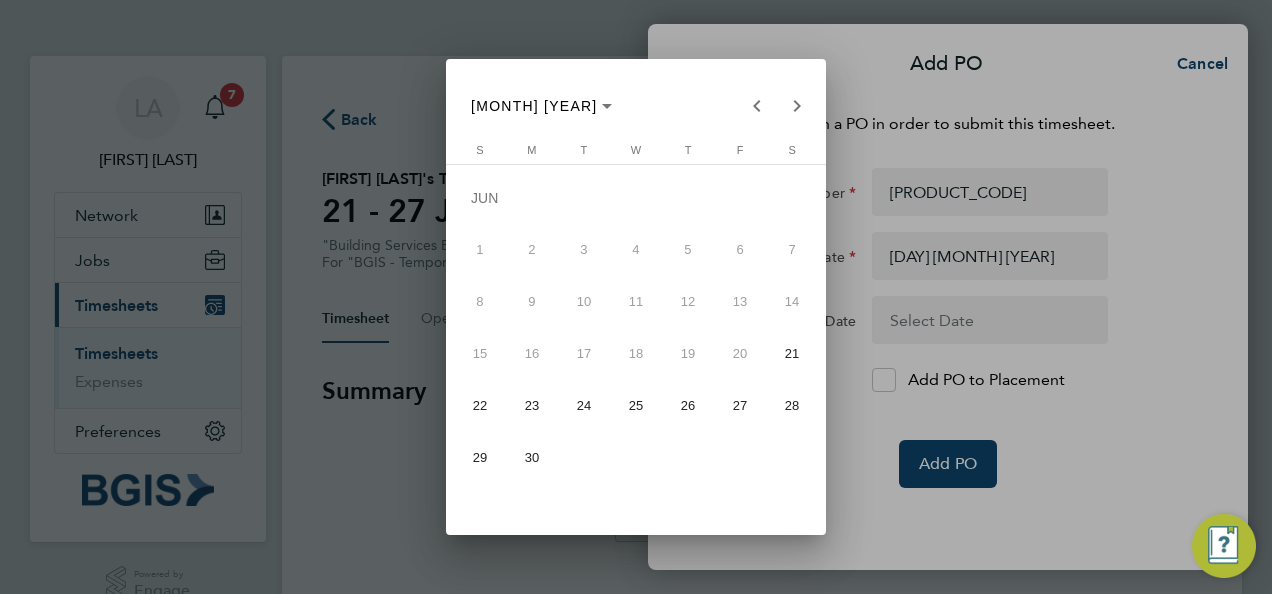 click on "27" at bounding box center [740, 405] 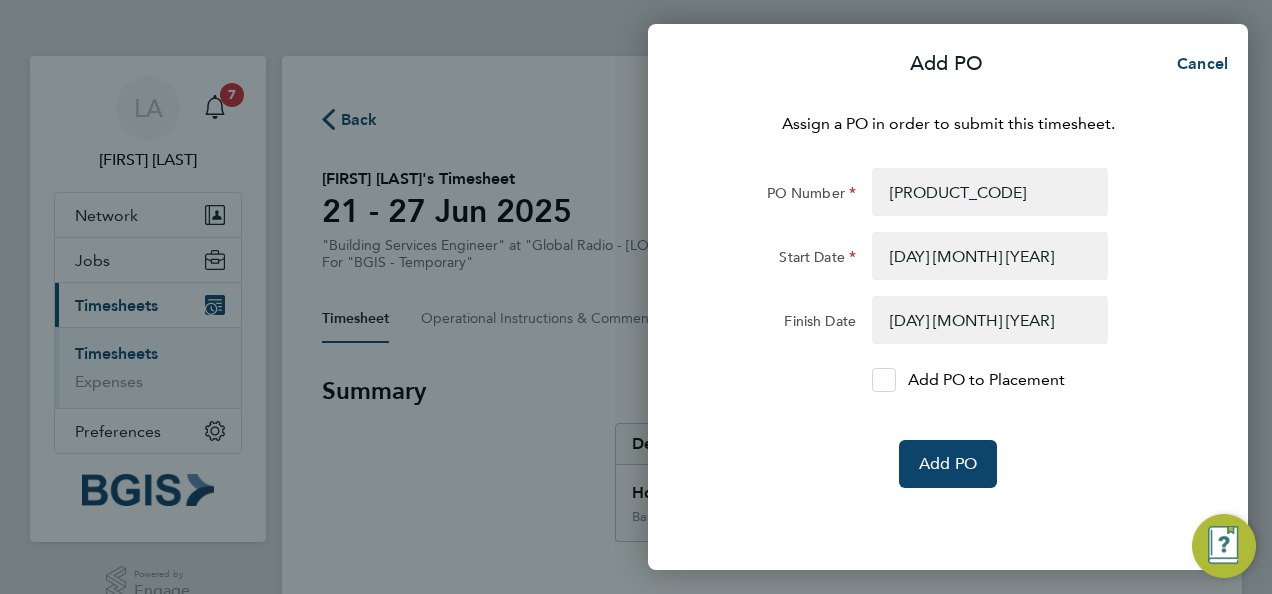 click 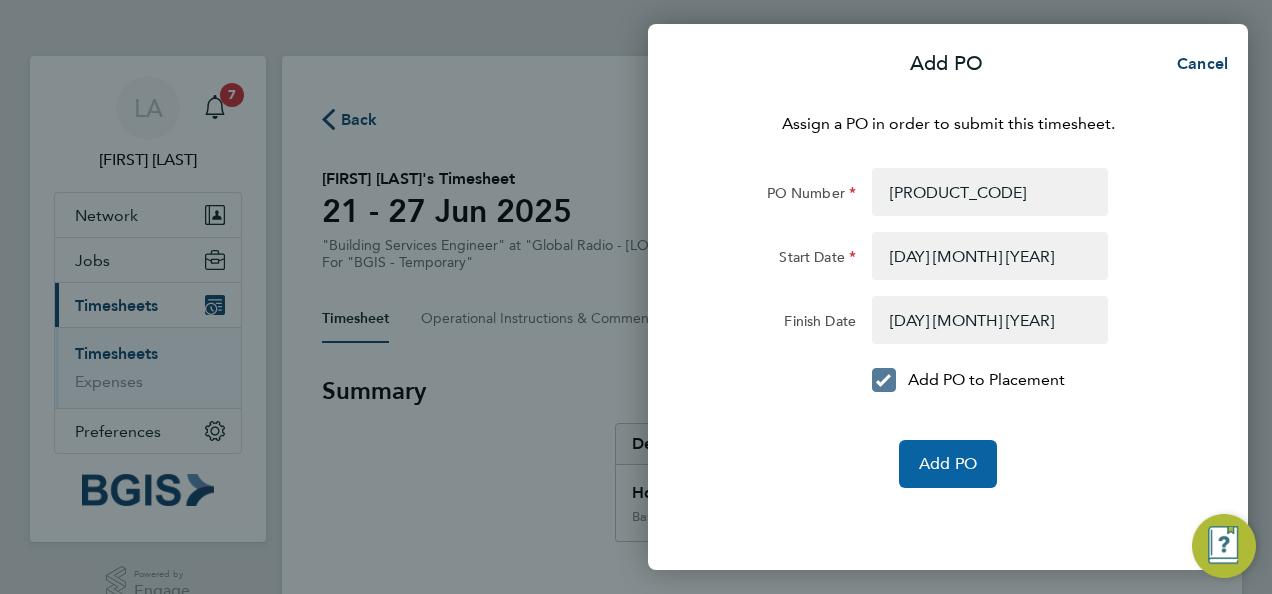 click on "Add PO" 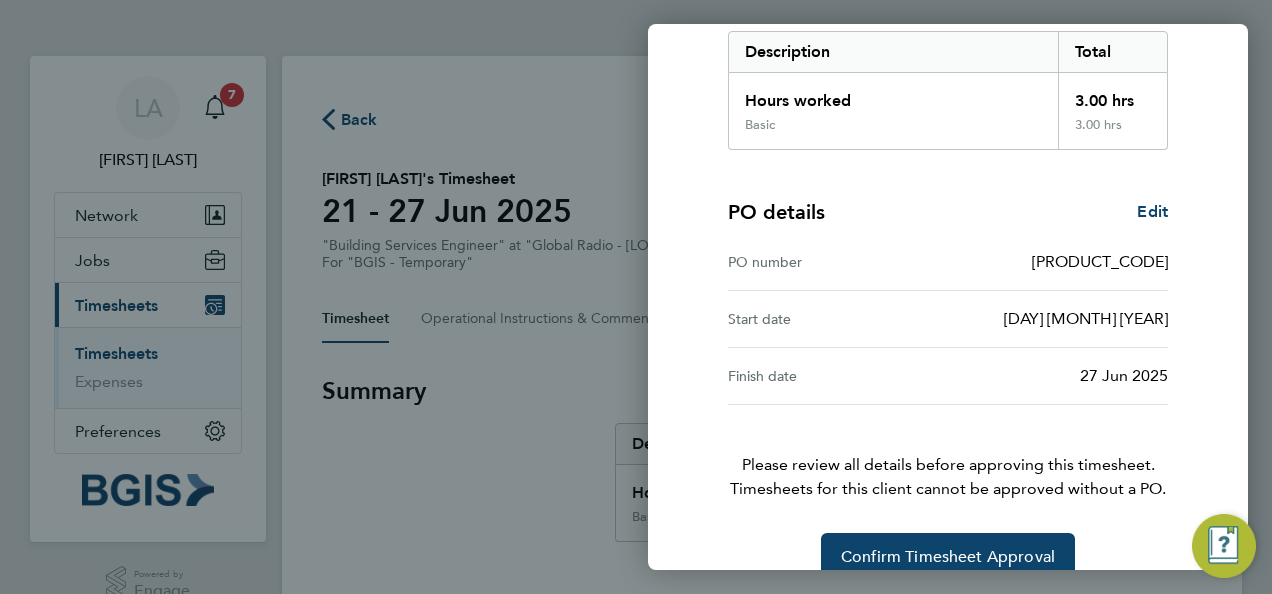 scroll, scrollTop: 362, scrollLeft: 0, axis: vertical 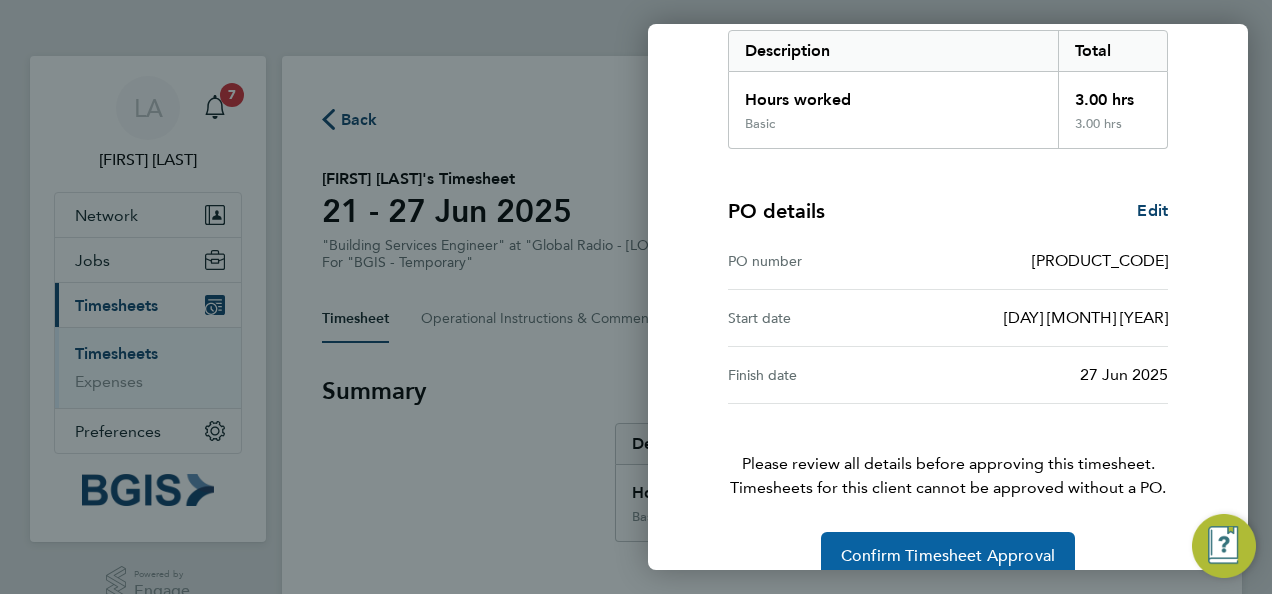 click on "Confirm Timesheet Approval" 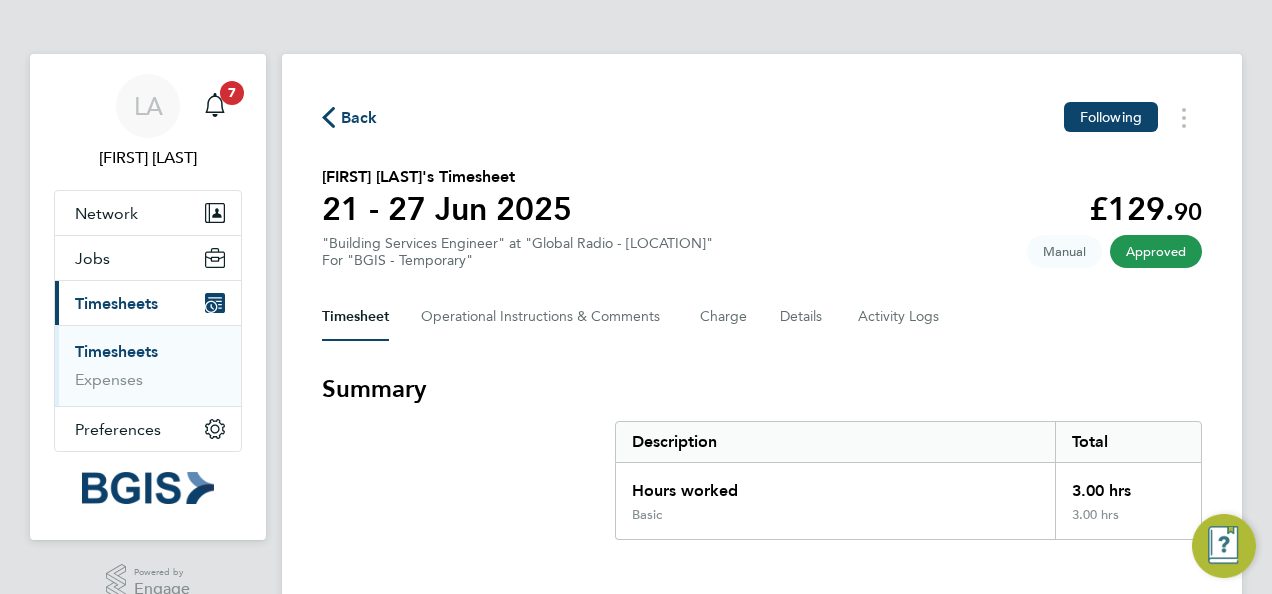scroll, scrollTop: 0, scrollLeft: 0, axis: both 